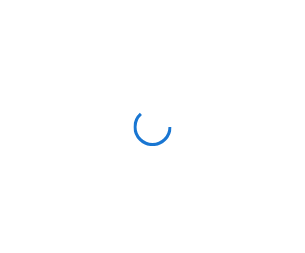 scroll, scrollTop: 0, scrollLeft: 0, axis: both 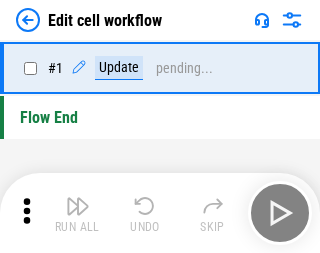 click at bounding box center (78, 206) 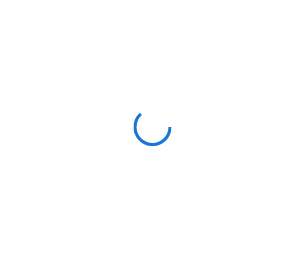 scroll, scrollTop: 0, scrollLeft: 0, axis: both 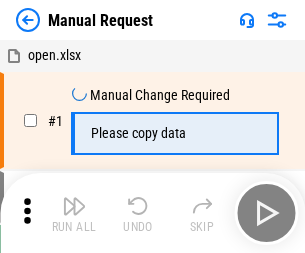 click at bounding box center [74, 206] 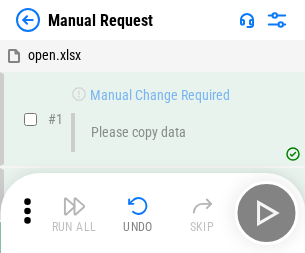 scroll, scrollTop: 68, scrollLeft: 0, axis: vertical 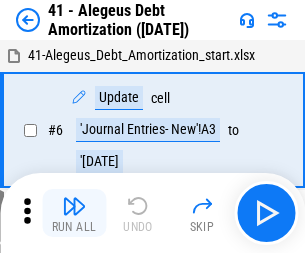 click at bounding box center [74, 206] 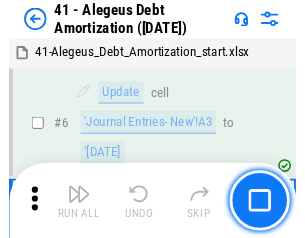 scroll, scrollTop: 247, scrollLeft: 0, axis: vertical 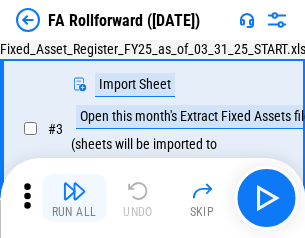 click at bounding box center (74, 191) 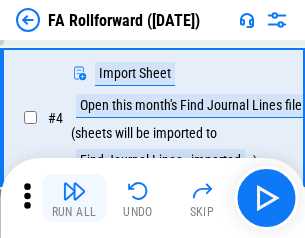 click at bounding box center [74, 191] 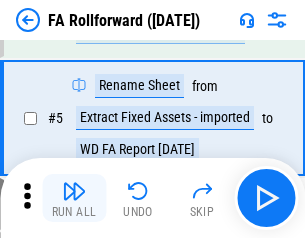 click at bounding box center [74, 191] 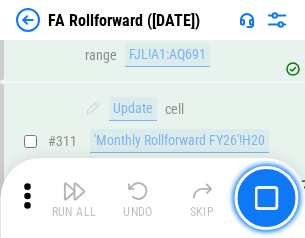 scroll, scrollTop: 9181, scrollLeft: 0, axis: vertical 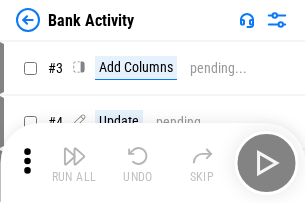 click at bounding box center [74, 156] 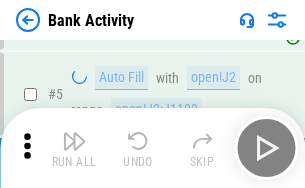 scroll, scrollTop: 106, scrollLeft: 0, axis: vertical 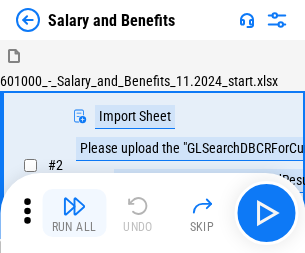 click at bounding box center [74, 206] 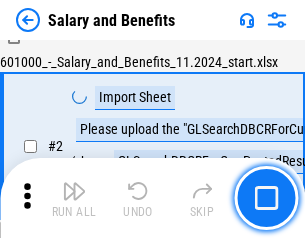 scroll, scrollTop: 145, scrollLeft: 0, axis: vertical 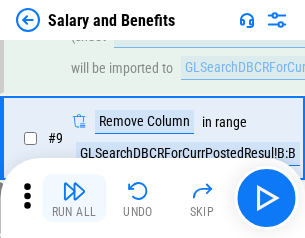 click at bounding box center [74, 191] 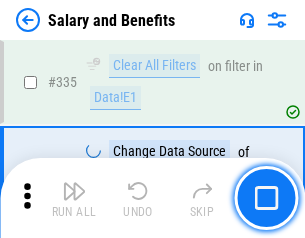 scroll, scrollTop: 9210, scrollLeft: 0, axis: vertical 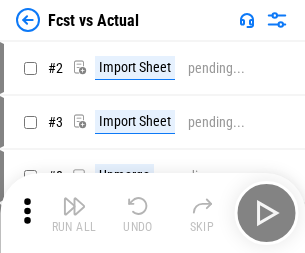 click at bounding box center [74, 206] 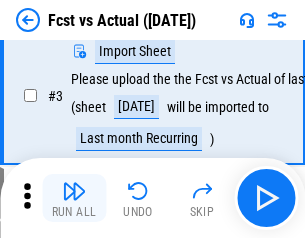 click at bounding box center [74, 191] 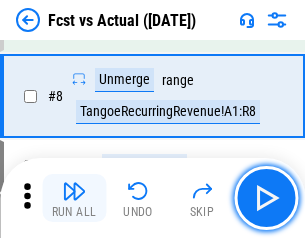 click at bounding box center (74, 191) 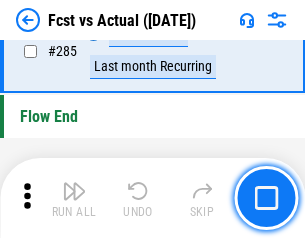 scroll, scrollTop: 9465, scrollLeft: 0, axis: vertical 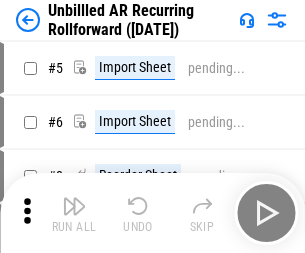 click at bounding box center [74, 206] 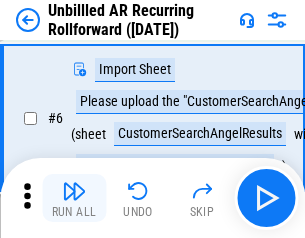 click at bounding box center (74, 191) 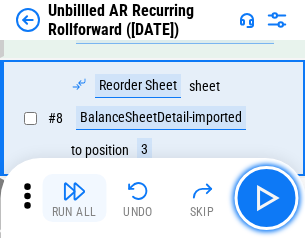click at bounding box center [74, 191] 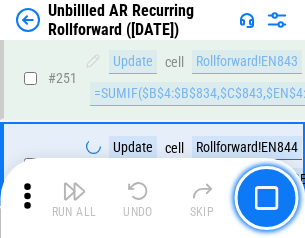 scroll, scrollTop: 6716, scrollLeft: 0, axis: vertical 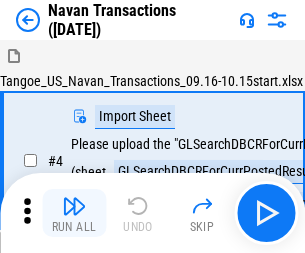 click at bounding box center [74, 206] 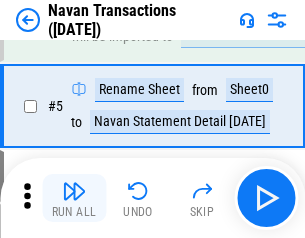 click at bounding box center (74, 191) 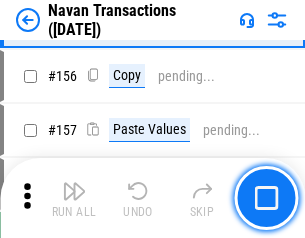 scroll, scrollTop: 6484, scrollLeft: 0, axis: vertical 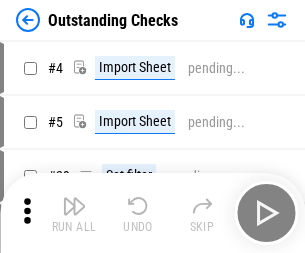 click at bounding box center (74, 206) 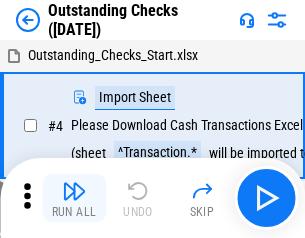 click at bounding box center [74, 191] 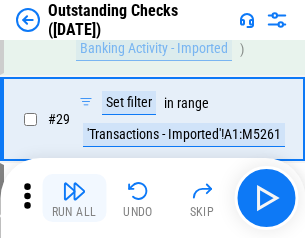 click at bounding box center [74, 191] 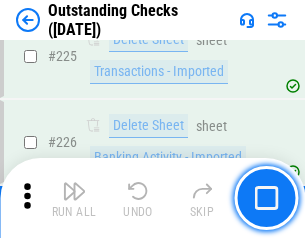 scroll, scrollTop: 5534, scrollLeft: 0, axis: vertical 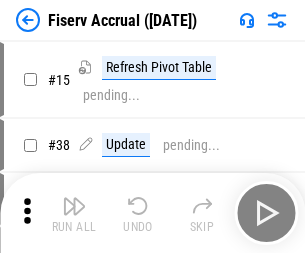 click at bounding box center [74, 206] 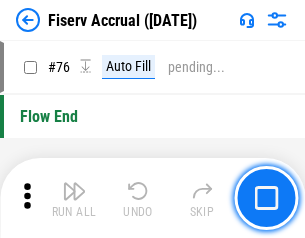 scroll, scrollTop: 2088, scrollLeft: 0, axis: vertical 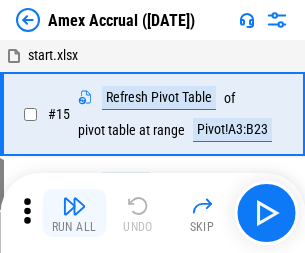 click at bounding box center (74, 206) 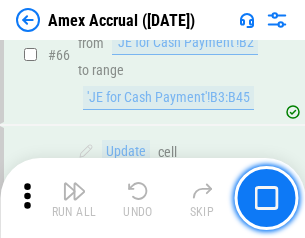 scroll, scrollTop: 2088, scrollLeft: 0, axis: vertical 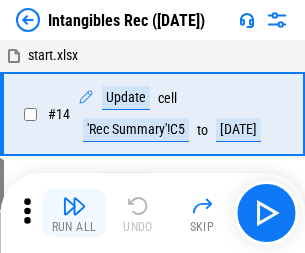 click at bounding box center (74, 206) 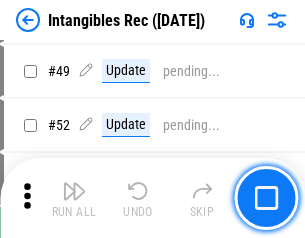 scroll, scrollTop: 779, scrollLeft: 0, axis: vertical 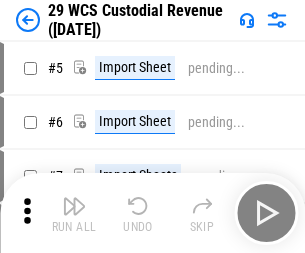 click at bounding box center (74, 206) 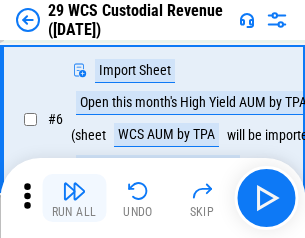 click at bounding box center [74, 191] 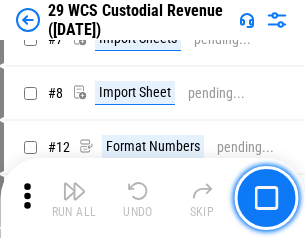 click at bounding box center [74, 191] 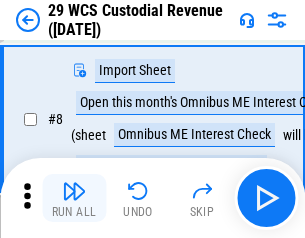 click at bounding box center [74, 191] 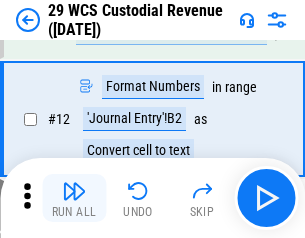click at bounding box center [74, 191] 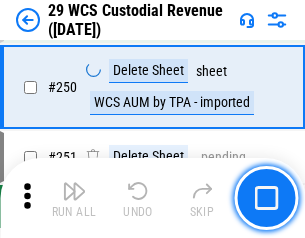 scroll, scrollTop: 6768, scrollLeft: 0, axis: vertical 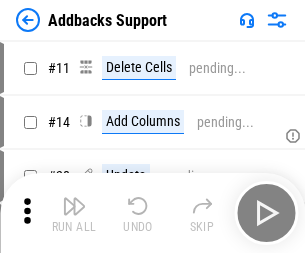 click at bounding box center [74, 206] 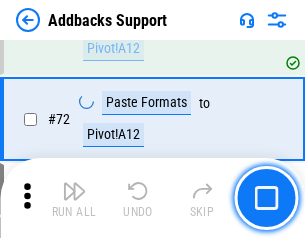 scroll, scrollTop: 1333, scrollLeft: 0, axis: vertical 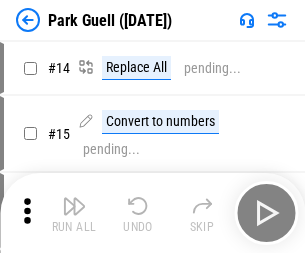 click at bounding box center [74, 206] 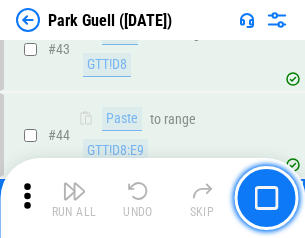 scroll, scrollTop: 2501, scrollLeft: 0, axis: vertical 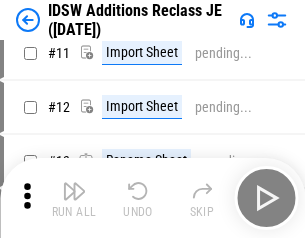 click at bounding box center (74, 191) 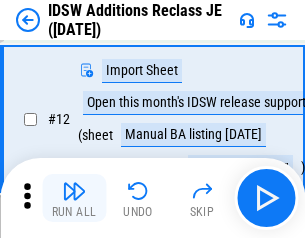click at bounding box center (74, 191) 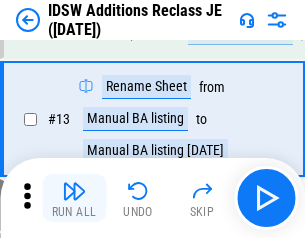click at bounding box center (74, 191) 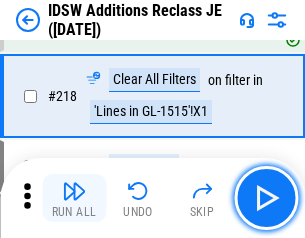 click at bounding box center (74, 191) 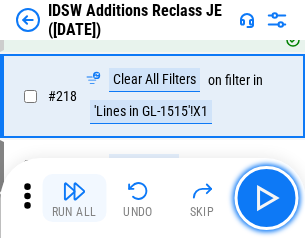 click at bounding box center [74, 191] 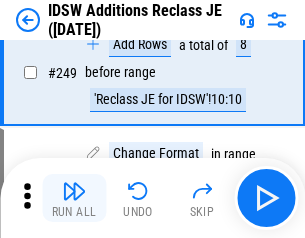 click at bounding box center (74, 191) 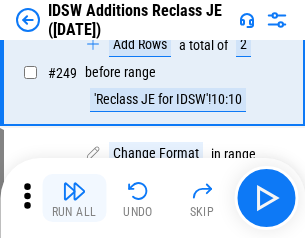 click at bounding box center (74, 191) 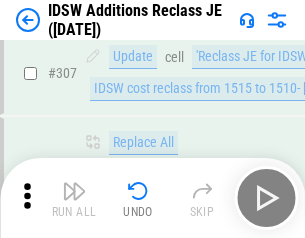 scroll, scrollTop: 6256, scrollLeft: 0, axis: vertical 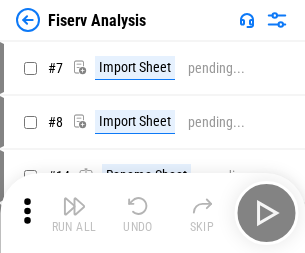 click at bounding box center [74, 206] 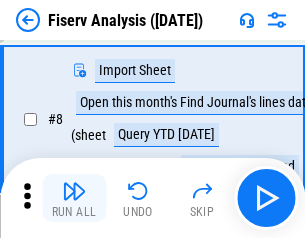 click at bounding box center (74, 191) 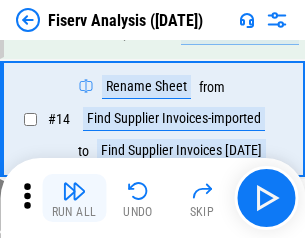 click at bounding box center (74, 191) 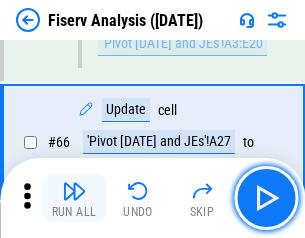 click at bounding box center (74, 191) 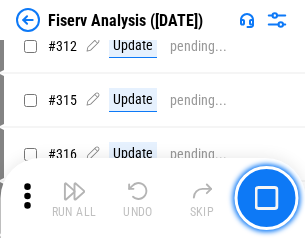 scroll, scrollTop: 10378, scrollLeft: 0, axis: vertical 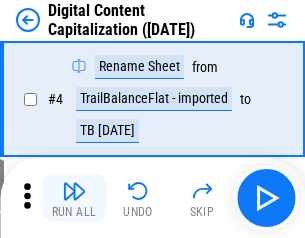 click at bounding box center (74, 191) 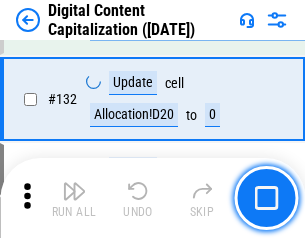 scroll, scrollTop: 2029, scrollLeft: 0, axis: vertical 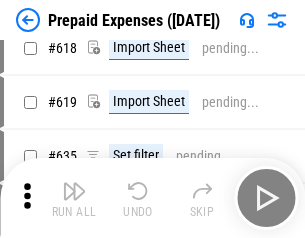 click at bounding box center [74, 191] 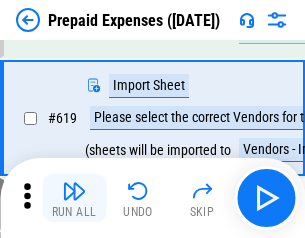click at bounding box center (74, 191) 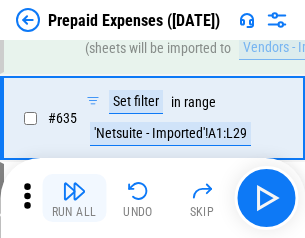 click at bounding box center [74, 191] 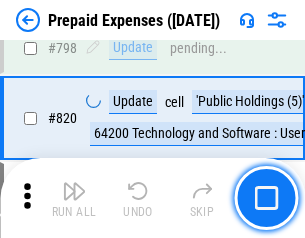 scroll, scrollTop: 5345, scrollLeft: 0, axis: vertical 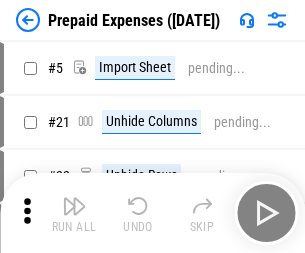 click at bounding box center (74, 206) 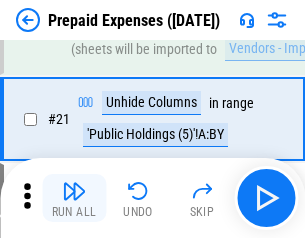 click at bounding box center [74, 191] 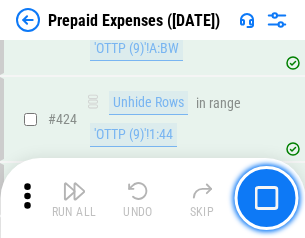 scroll, scrollTop: 3332, scrollLeft: 0, axis: vertical 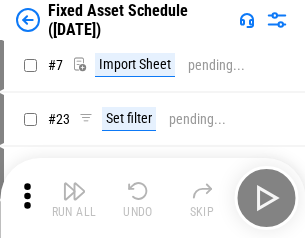 click at bounding box center (74, 191) 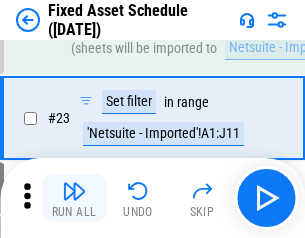 click at bounding box center [74, 191] 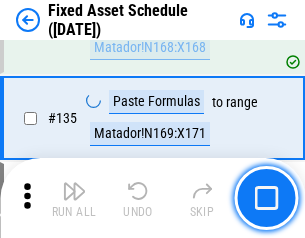 scroll, scrollTop: 4091, scrollLeft: 0, axis: vertical 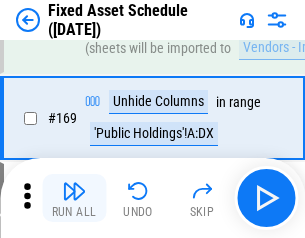 click at bounding box center (74, 191) 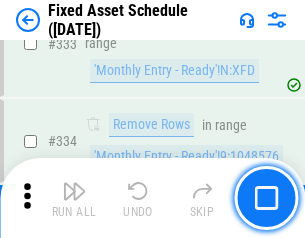 scroll, scrollTop: 6605, scrollLeft: 0, axis: vertical 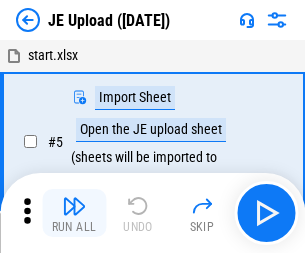 click at bounding box center [74, 206] 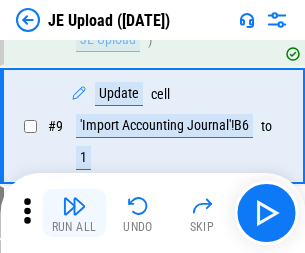 click at bounding box center [74, 206] 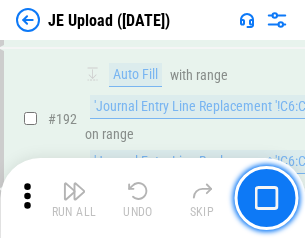 scroll, scrollTop: 4159, scrollLeft: 0, axis: vertical 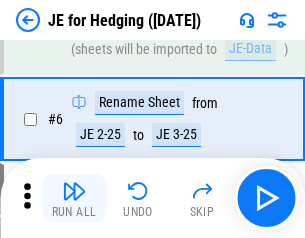 click at bounding box center (74, 191) 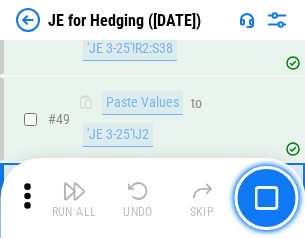 scroll, scrollTop: 1295, scrollLeft: 0, axis: vertical 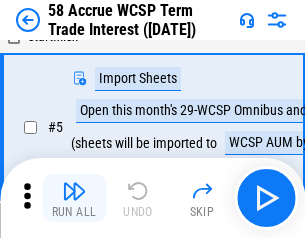 click at bounding box center (74, 191) 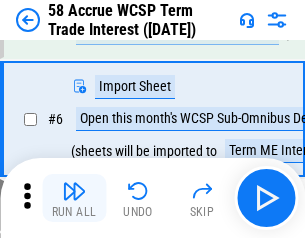 click at bounding box center [74, 191] 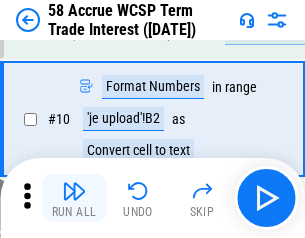 click at bounding box center [74, 191] 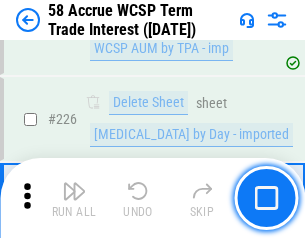 scroll, scrollTop: 6462, scrollLeft: 0, axis: vertical 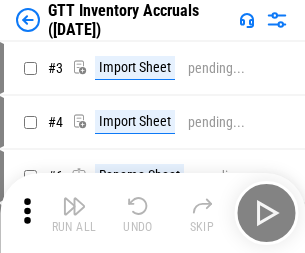 click at bounding box center [74, 206] 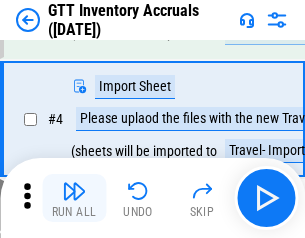 click at bounding box center [74, 191] 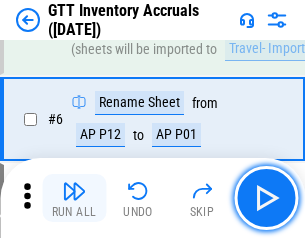 click at bounding box center (74, 191) 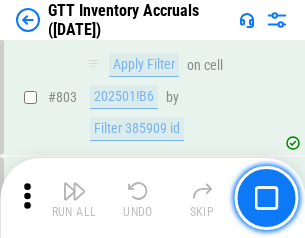 scroll, scrollTop: 15134, scrollLeft: 0, axis: vertical 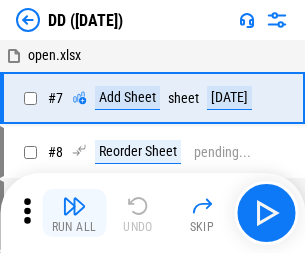 click at bounding box center [74, 206] 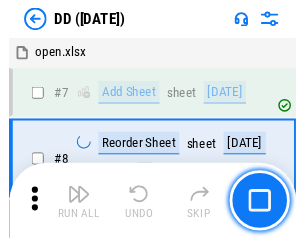 scroll, scrollTop: 74, scrollLeft: 0, axis: vertical 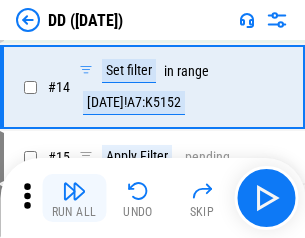 click at bounding box center [74, 191] 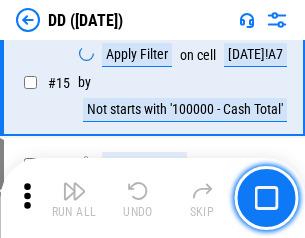 scroll, scrollTop: 521, scrollLeft: 0, axis: vertical 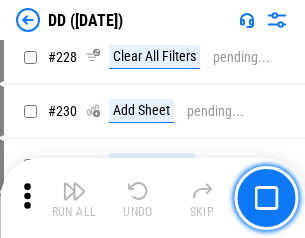 click at bounding box center [74, 191] 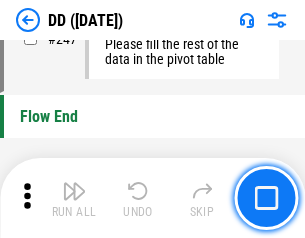 scroll, scrollTop: 8450, scrollLeft: 0, axis: vertical 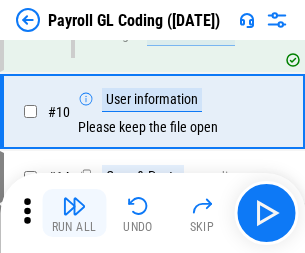 click at bounding box center [74, 206] 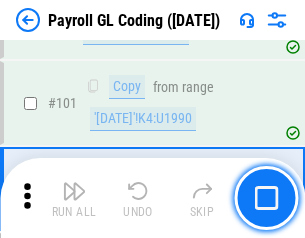 scroll, scrollTop: 4569, scrollLeft: 0, axis: vertical 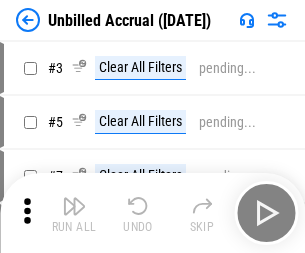 click at bounding box center (74, 206) 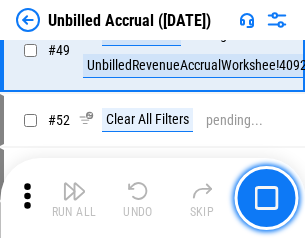 scroll, scrollTop: 1814, scrollLeft: 0, axis: vertical 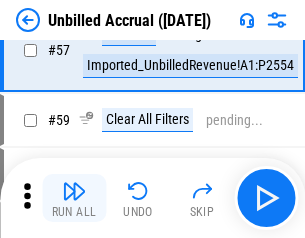 click at bounding box center [74, 191] 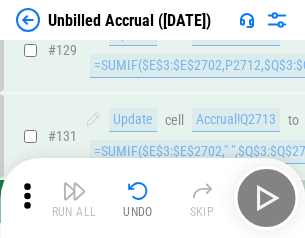 scroll, scrollTop: 5880, scrollLeft: 0, axis: vertical 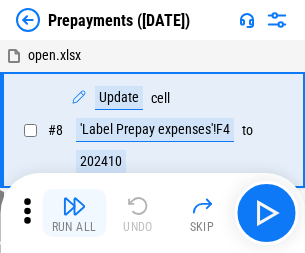 click at bounding box center (74, 206) 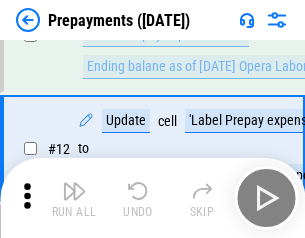 scroll, scrollTop: 125, scrollLeft: 0, axis: vertical 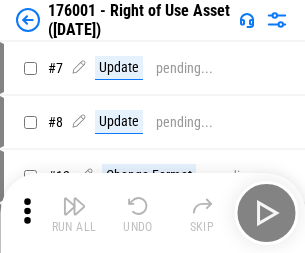 click at bounding box center [74, 206] 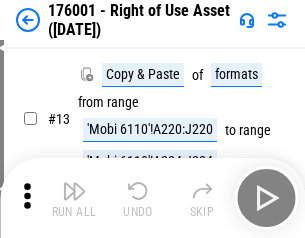 scroll, scrollTop: 129, scrollLeft: 0, axis: vertical 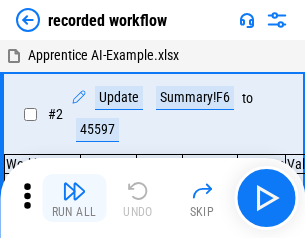 click at bounding box center (74, 191) 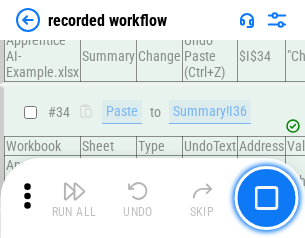 scroll, scrollTop: 6251, scrollLeft: 0, axis: vertical 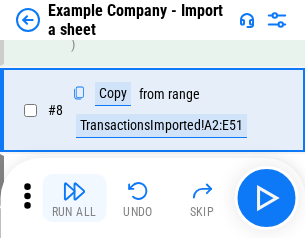 click at bounding box center (74, 191) 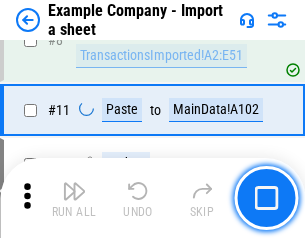 scroll, scrollTop: 426, scrollLeft: 0, axis: vertical 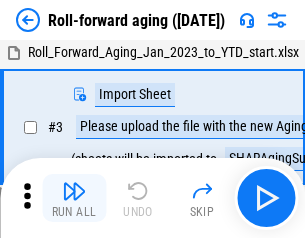 click at bounding box center (74, 191) 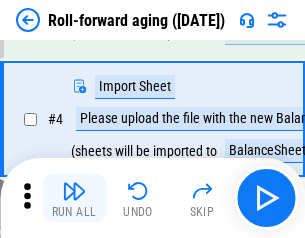 click at bounding box center (74, 191) 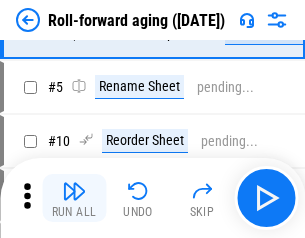 click at bounding box center (74, 191) 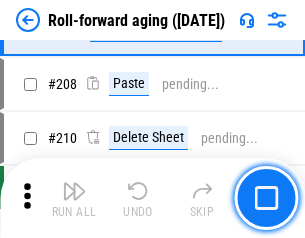 scroll, scrollTop: 6309, scrollLeft: 0, axis: vertical 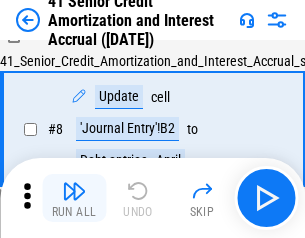 click at bounding box center (74, 191) 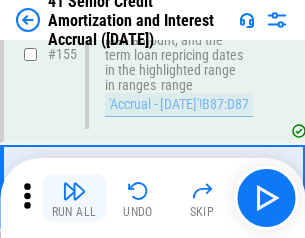 click at bounding box center [74, 191] 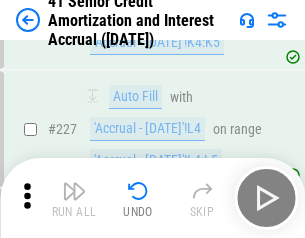 scroll, scrollTop: 4404, scrollLeft: 0, axis: vertical 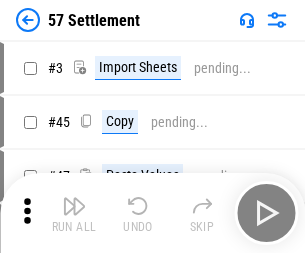 click at bounding box center (74, 206) 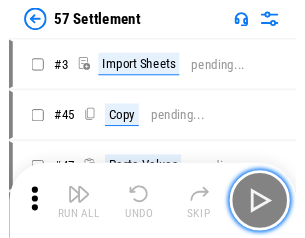 scroll, scrollTop: 19, scrollLeft: 0, axis: vertical 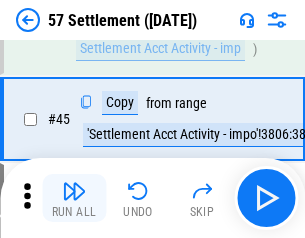 click at bounding box center [74, 191] 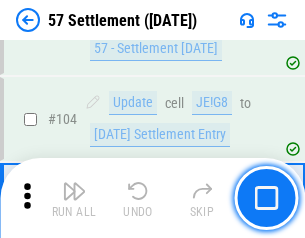 scroll, scrollTop: 1263, scrollLeft: 0, axis: vertical 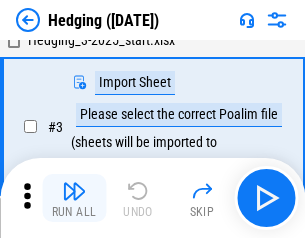 click at bounding box center (74, 191) 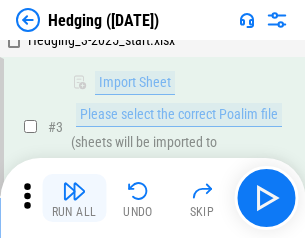 click at bounding box center (74, 191) 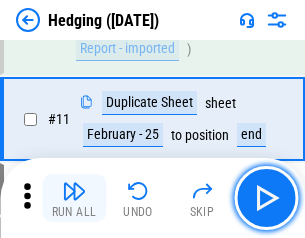 click at bounding box center (74, 191) 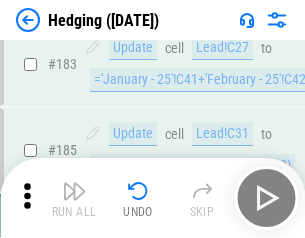 scroll, scrollTop: 7087, scrollLeft: 0, axis: vertical 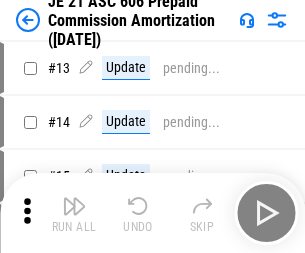 click at bounding box center (74, 206) 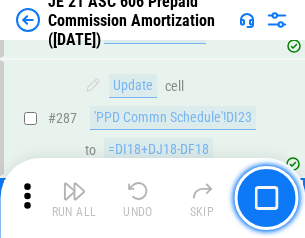 scroll, scrollTop: 3680, scrollLeft: 0, axis: vertical 